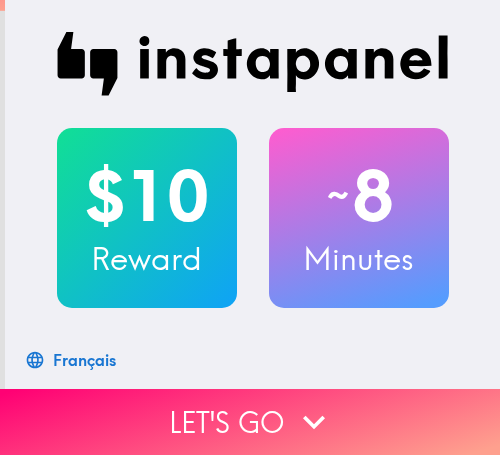 scroll, scrollTop: 0, scrollLeft: 0, axis: both 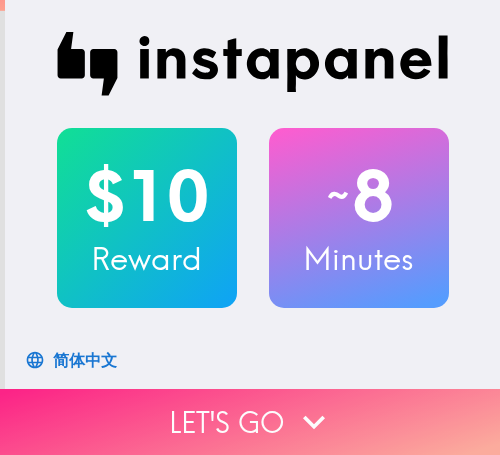drag, startPoint x: 125, startPoint y: 406, endPoint x: 256, endPoint y: 406, distance: 131 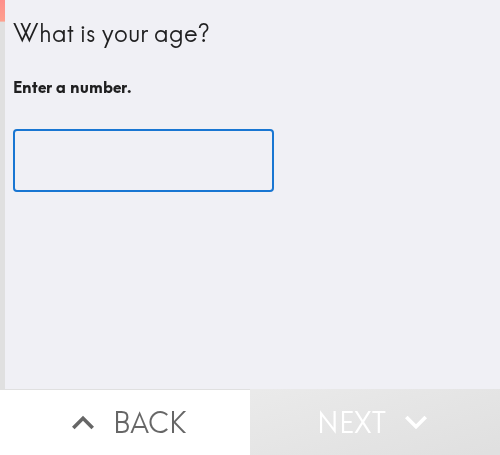 click at bounding box center (143, 161) 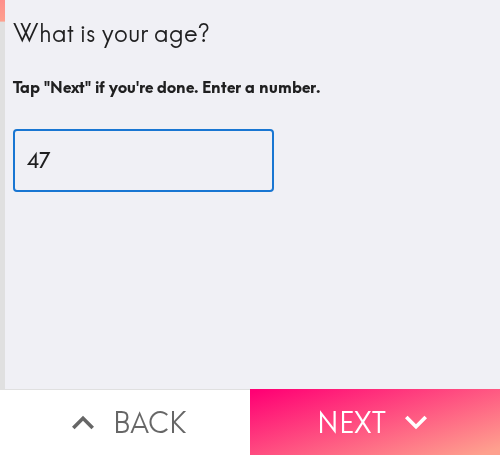 type on "47" 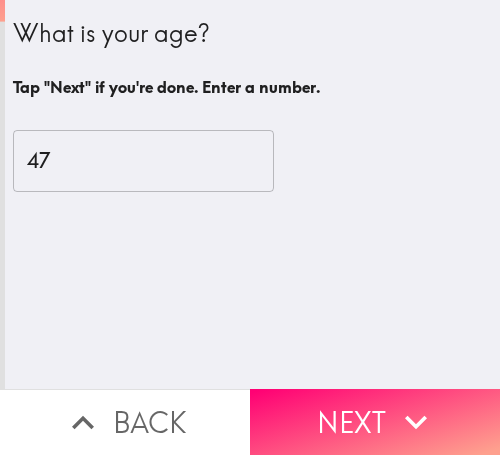 drag, startPoint x: 247, startPoint y: 403, endPoint x: 258, endPoint y: 398, distance: 12.083046 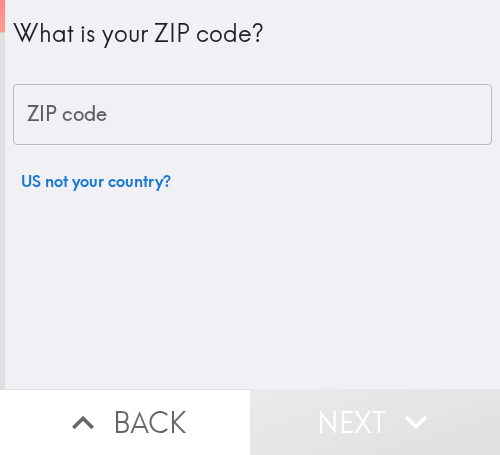 click on "ZIP code" at bounding box center [252, 115] 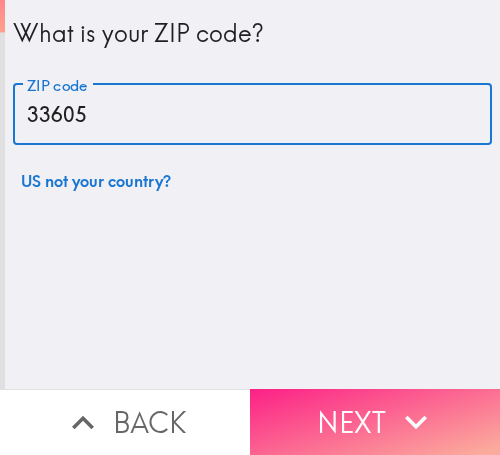 type on "33605" 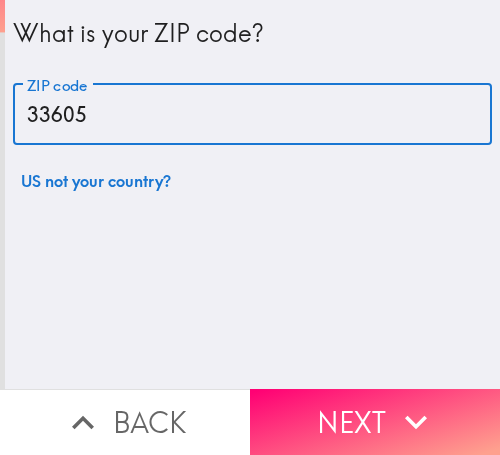 click 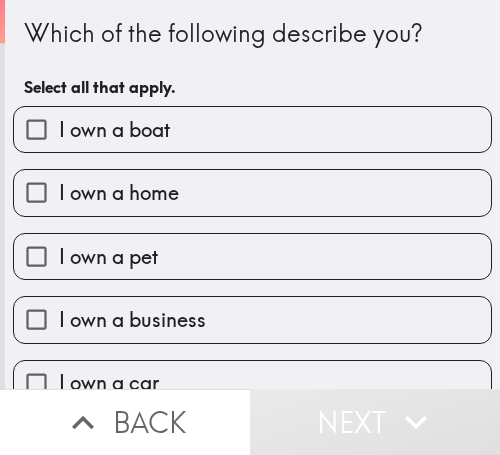 click on "I own a business" at bounding box center [252, 319] 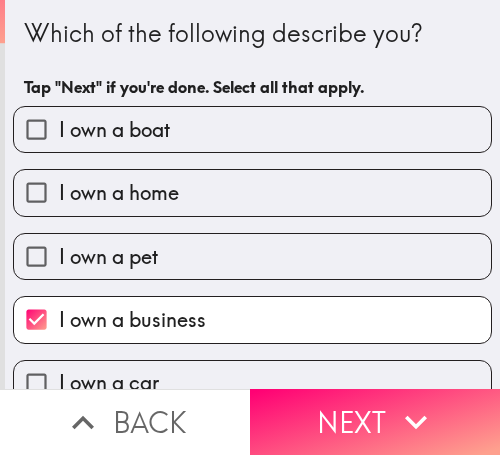 drag, startPoint x: 369, startPoint y: 391, endPoint x: 284, endPoint y: 391, distance: 85 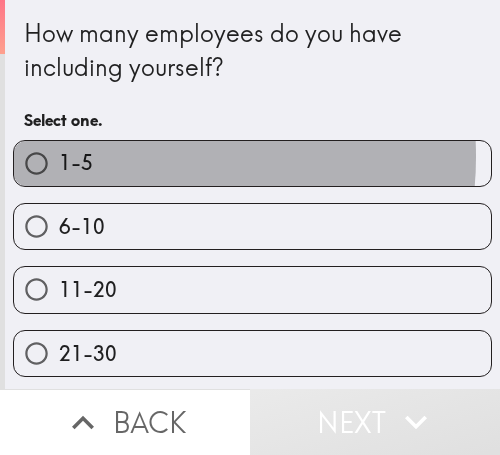 drag, startPoint x: 130, startPoint y: 157, endPoint x: 499, endPoint y: 167, distance: 369.13547 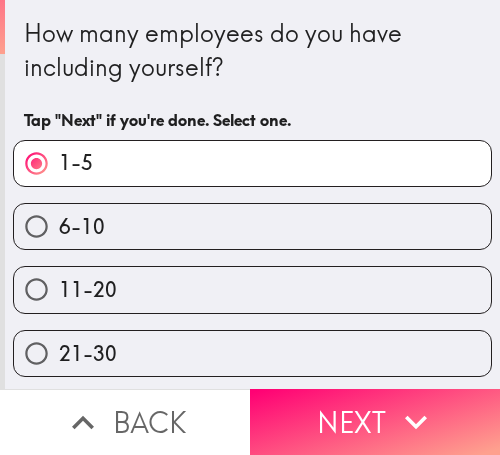 click on "Next" at bounding box center [375, 422] 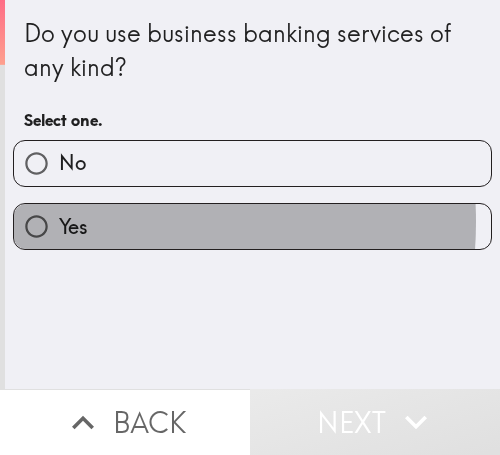 click on "Yes" at bounding box center (73, 227) 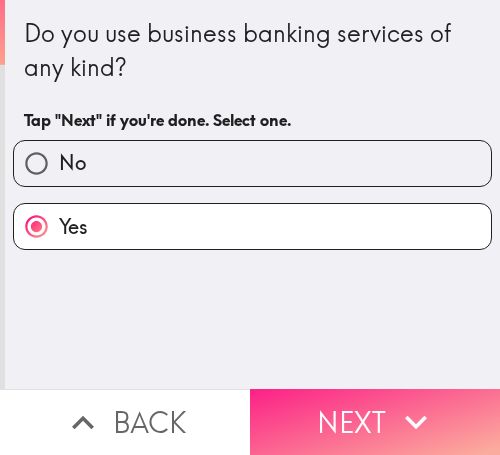 click 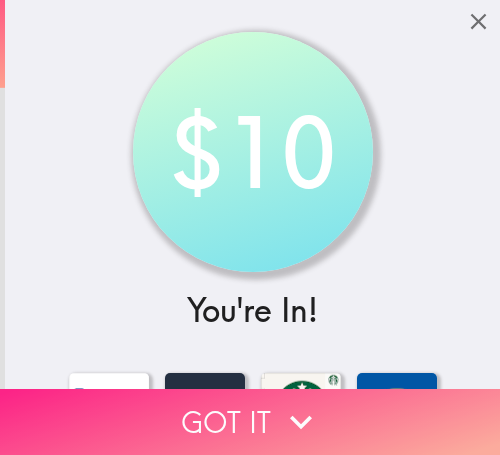 drag, startPoint x: 185, startPoint y: 392, endPoint x: 254, endPoint y: 396, distance: 69.115845 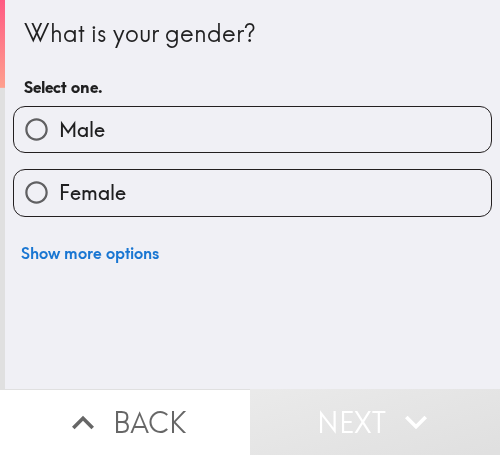 click on "Back" at bounding box center (125, 422) 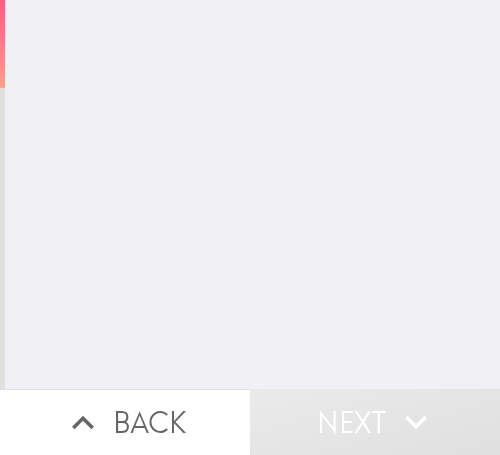 click on "Back" at bounding box center [125, 422] 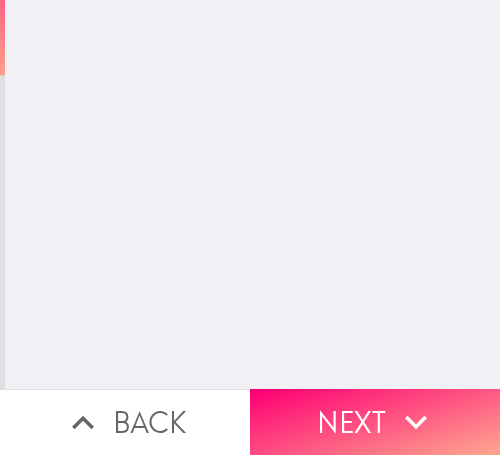click on "Back" at bounding box center (125, 422) 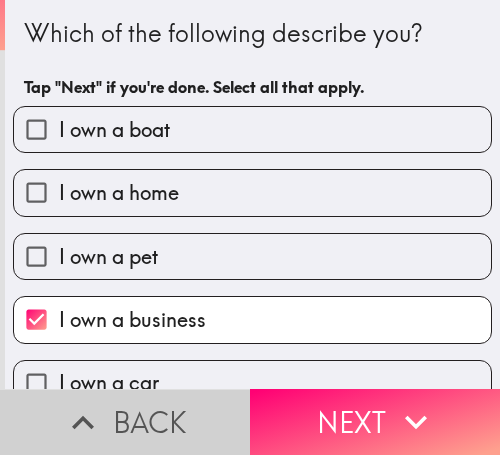click on "Back" at bounding box center [125, 422] 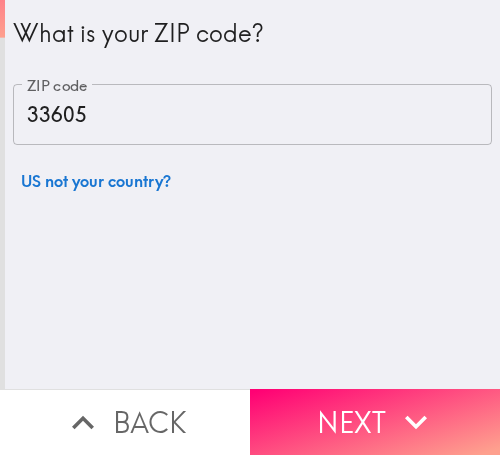 click on "What is your ZIP code? ZIP code [POSTAL_CODE] ZIP code US not your country?" at bounding box center (252, 194) 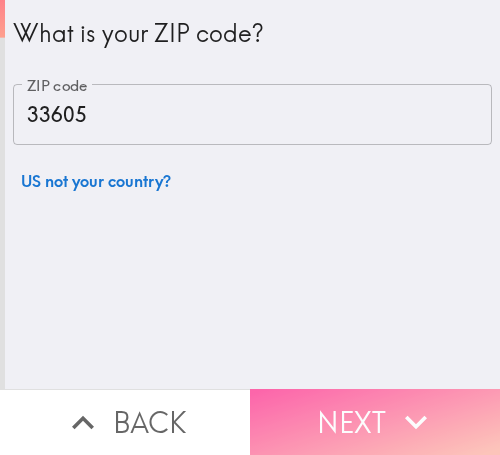 click on "Next" at bounding box center (375, 422) 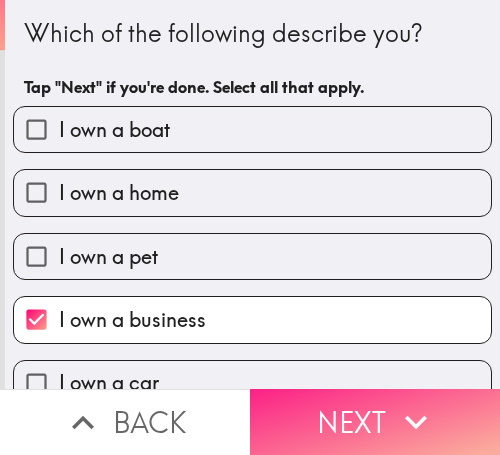 drag, startPoint x: 356, startPoint y: 399, endPoint x: 402, endPoint y: 400, distance: 46.010868 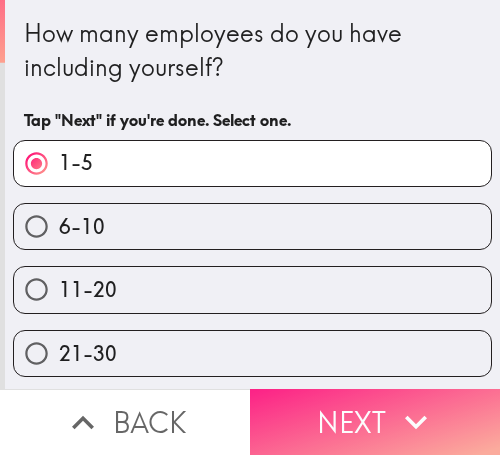 drag, startPoint x: 319, startPoint y: 404, endPoint x: 347, endPoint y: 409, distance: 28.442924 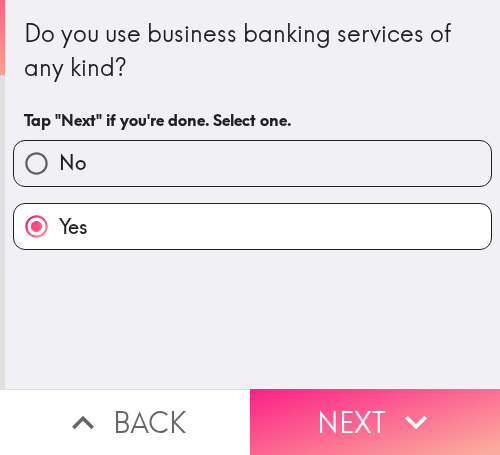 drag, startPoint x: 348, startPoint y: 401, endPoint x: 476, endPoint y: 415, distance: 128.76335 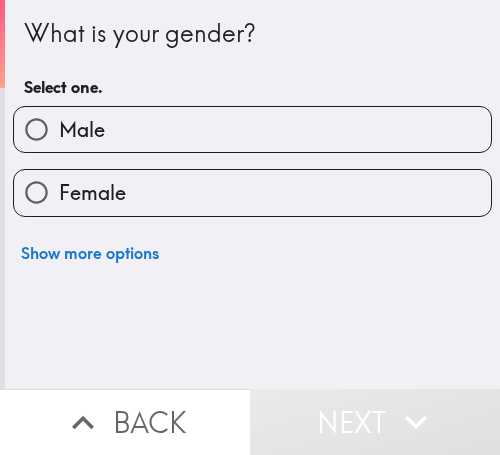 drag, startPoint x: 223, startPoint y: 129, endPoint x: 251, endPoint y: 138, distance: 29.410883 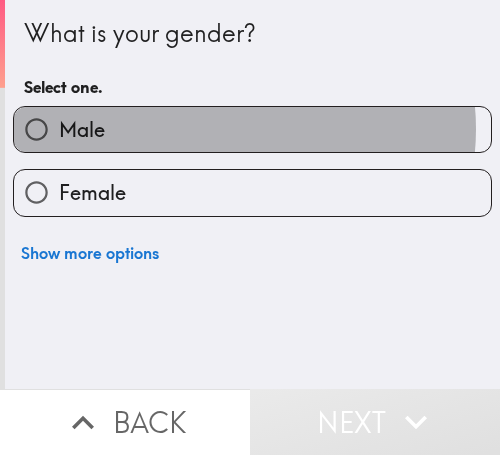 click on "Male" at bounding box center (252, 129) 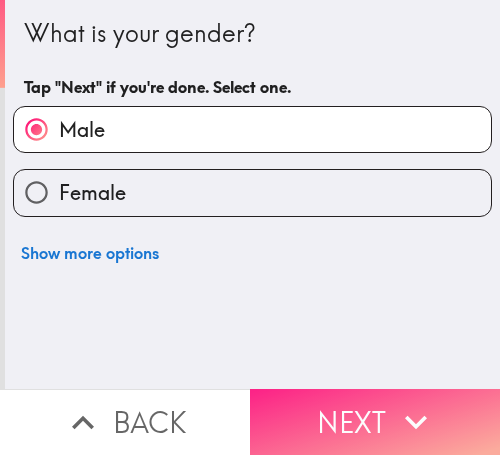 click on "Next" at bounding box center (375, 422) 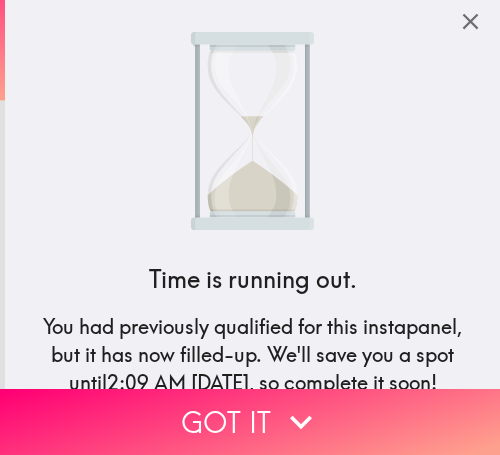 drag, startPoint x: 94, startPoint y: 397, endPoint x: 117, endPoint y: 400, distance: 23.194826 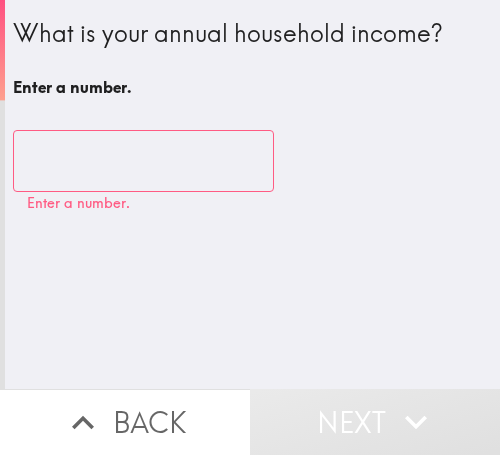 drag, startPoint x: 95, startPoint y: 170, endPoint x: 86, endPoint y: 164, distance: 10.816654 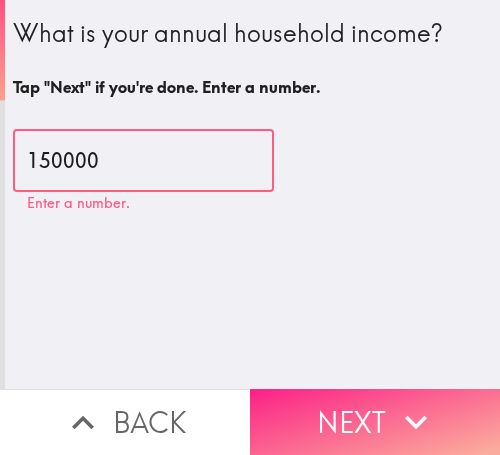 type on "150000" 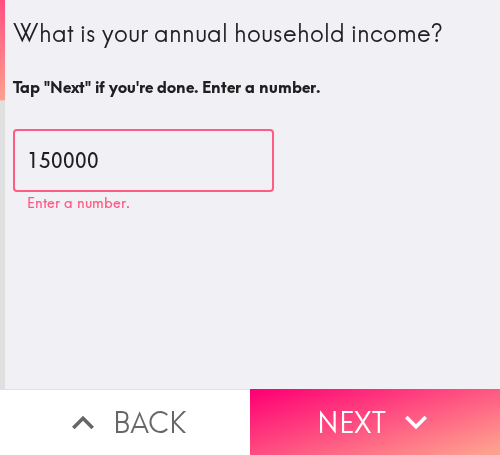 drag, startPoint x: 337, startPoint y: 389, endPoint x: 392, endPoint y: 371, distance: 57.870544 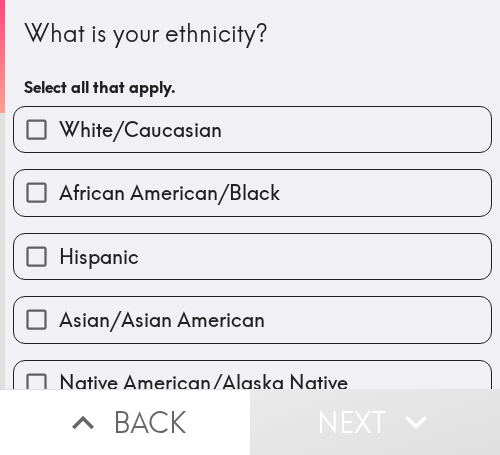 drag, startPoint x: 127, startPoint y: 131, endPoint x: 478, endPoint y: 139, distance: 351.09116 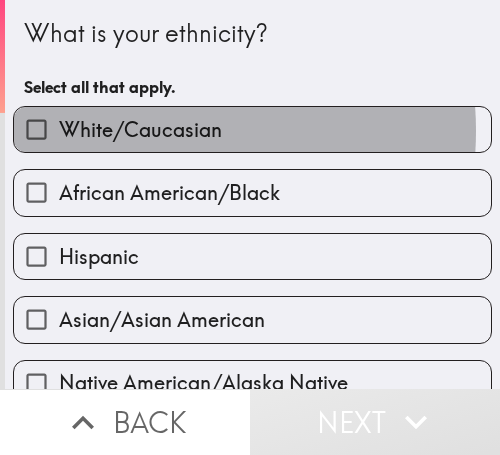 click on "White/Caucasian" at bounding box center (140, 130) 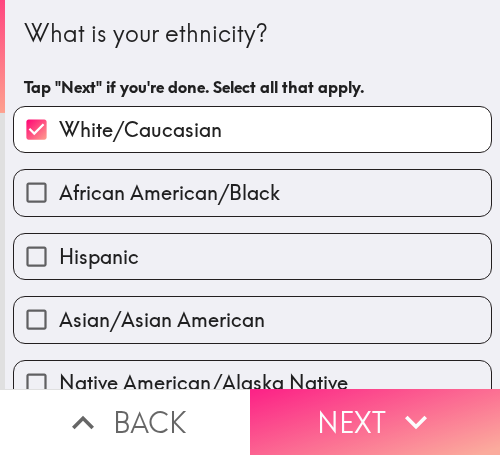 drag, startPoint x: 387, startPoint y: 401, endPoint x: 39, endPoint y: 391, distance: 348.14365 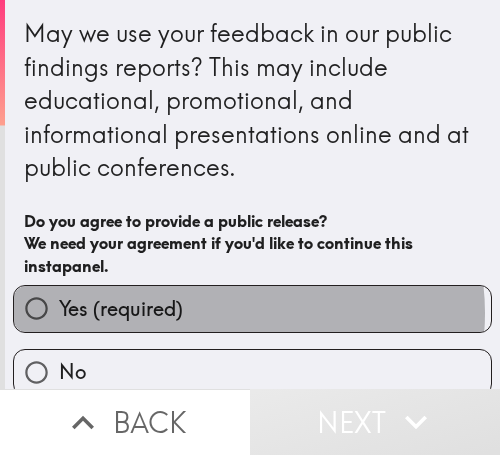 drag, startPoint x: 239, startPoint y: 313, endPoint x: 476, endPoint y: 321, distance: 237.13498 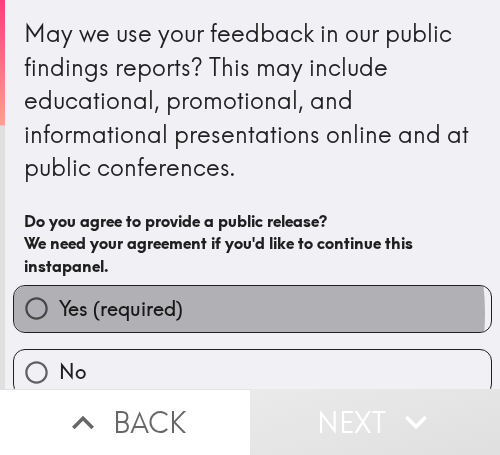 radio on "true" 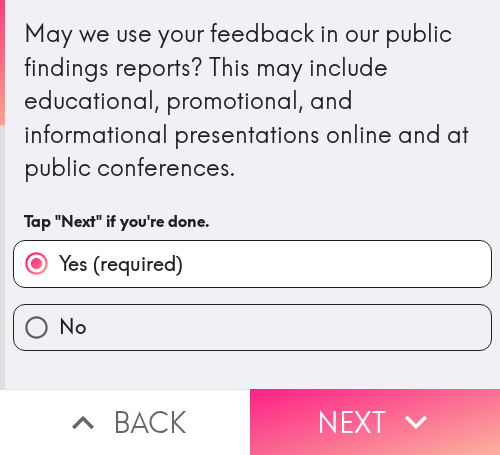 drag, startPoint x: 377, startPoint y: 383, endPoint x: 268, endPoint y: 384, distance: 109.004585 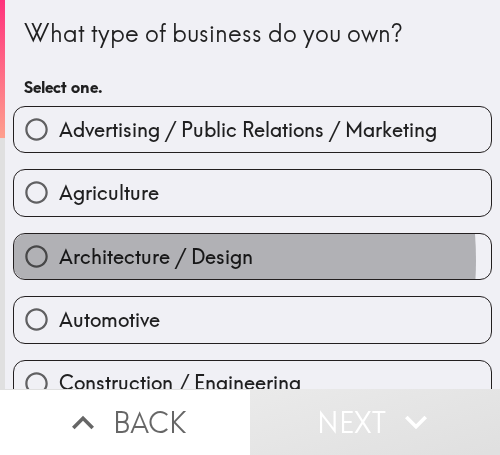 click on "Architecture / Design" at bounding box center [156, 257] 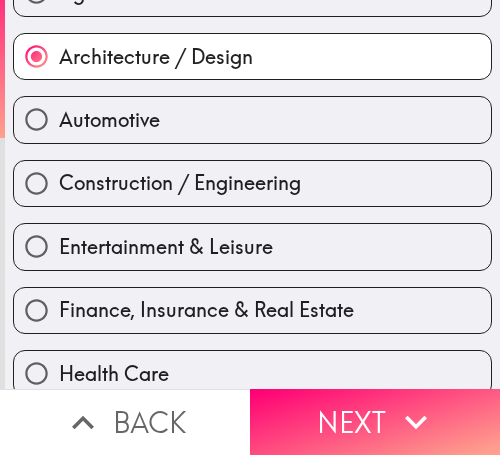 scroll, scrollTop: 300, scrollLeft: 0, axis: vertical 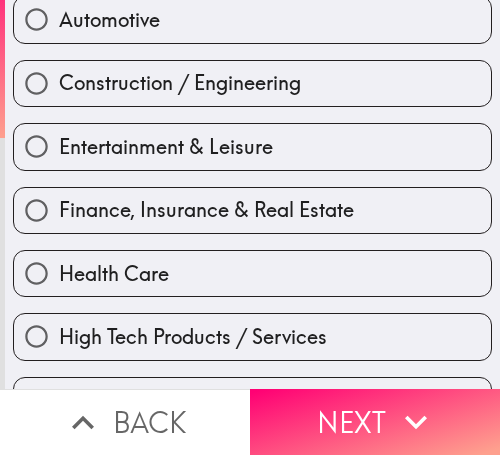click on "Entertainment & Leisure" at bounding box center [166, 147] 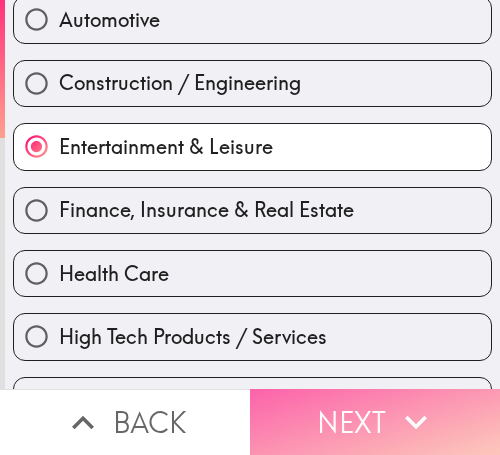 click 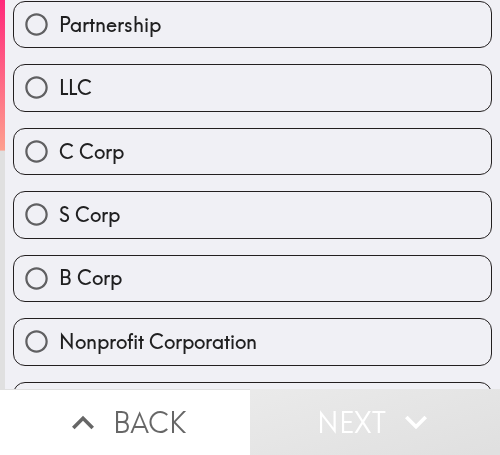 scroll, scrollTop: 0, scrollLeft: 0, axis: both 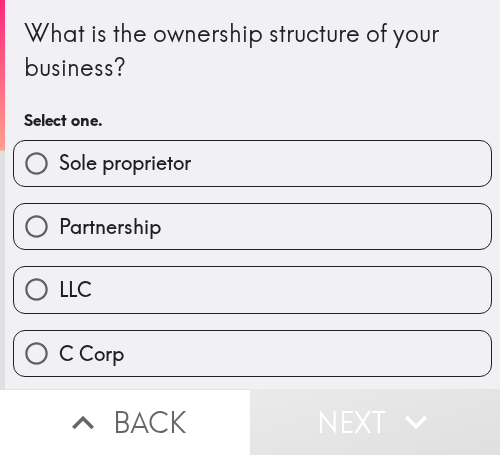 drag, startPoint x: 145, startPoint y: 172, endPoint x: 345, endPoint y: 217, distance: 205 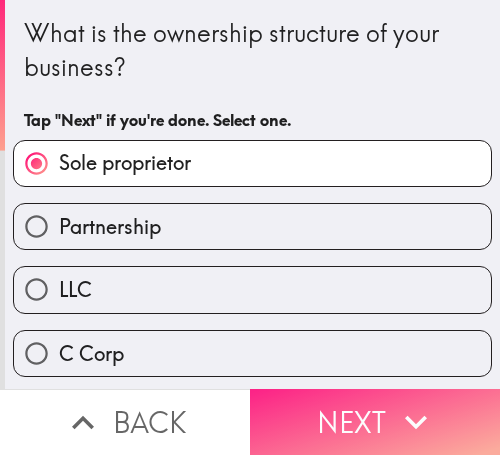 click on "Next" at bounding box center [375, 422] 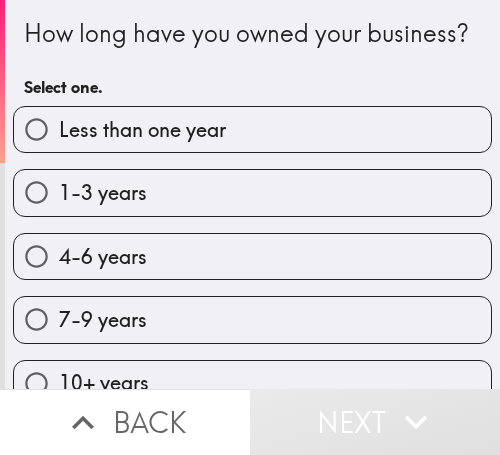 click on "7-9 years" at bounding box center [252, 319] 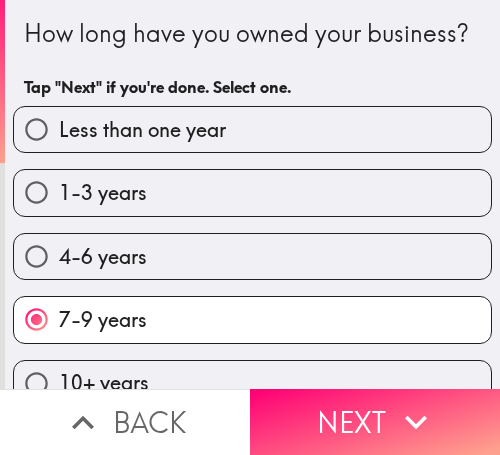 scroll, scrollTop: 4, scrollLeft: 0, axis: vertical 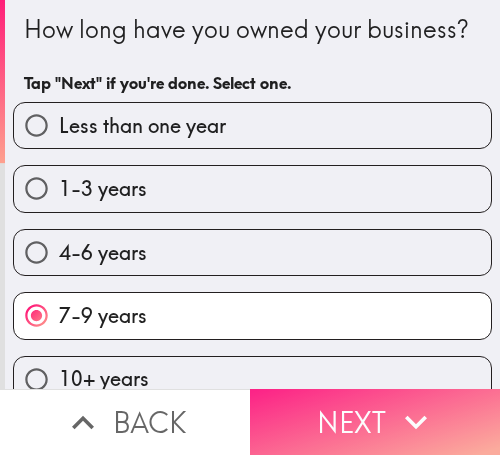 drag, startPoint x: 424, startPoint y: 393, endPoint x: 293, endPoint y: 391, distance: 131.01526 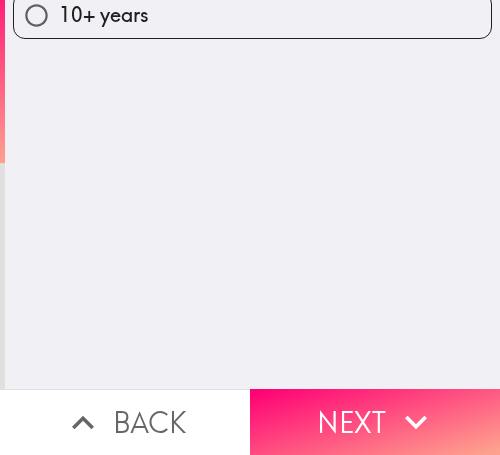 scroll, scrollTop: 0, scrollLeft: 0, axis: both 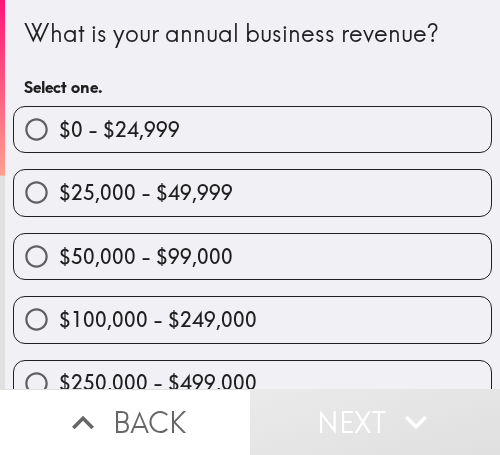 drag, startPoint x: 188, startPoint y: 242, endPoint x: 198, endPoint y: 244, distance: 10.198039 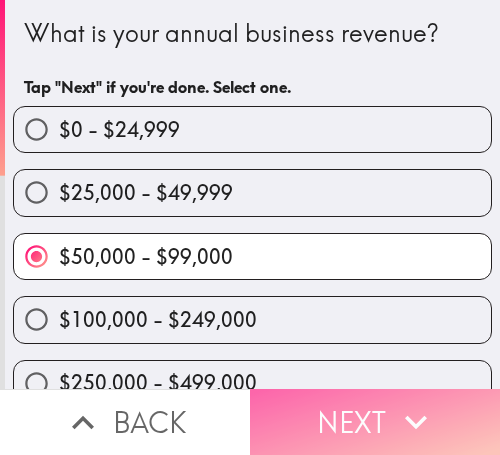 click on "Next" at bounding box center (375, 422) 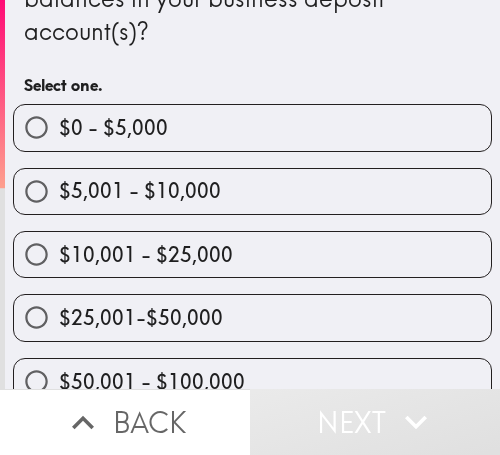 scroll, scrollTop: 419, scrollLeft: 0, axis: vertical 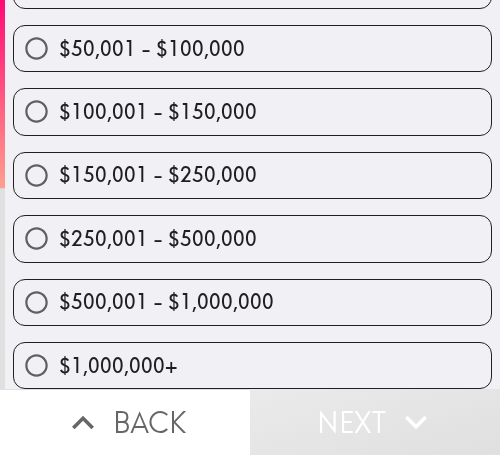 drag, startPoint x: 141, startPoint y: 288, endPoint x: 483, endPoint y: 301, distance: 342.24698 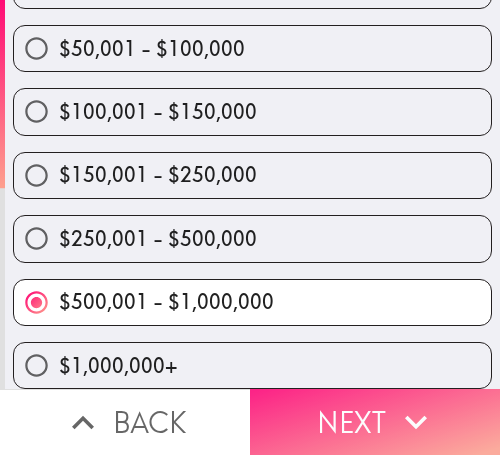 click on "Next" at bounding box center [375, 422] 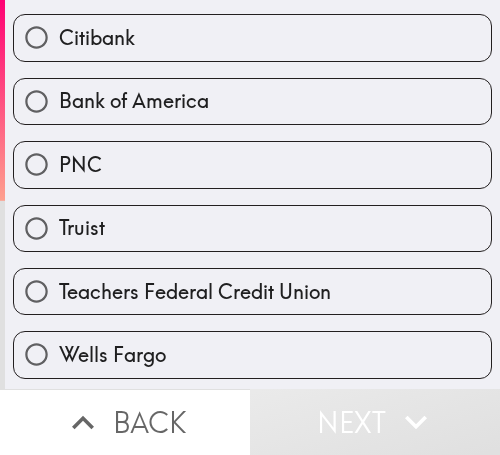 scroll, scrollTop: 377, scrollLeft: 0, axis: vertical 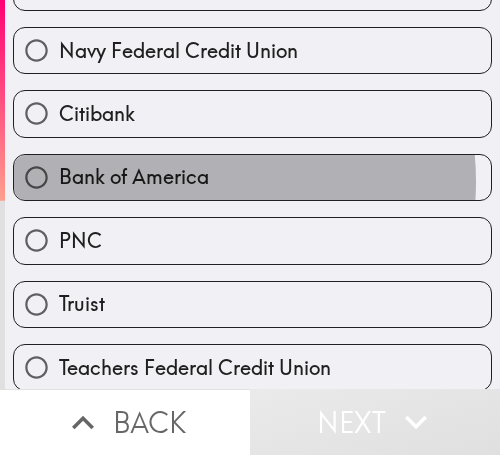 click on "Bank of America" at bounding box center [134, 177] 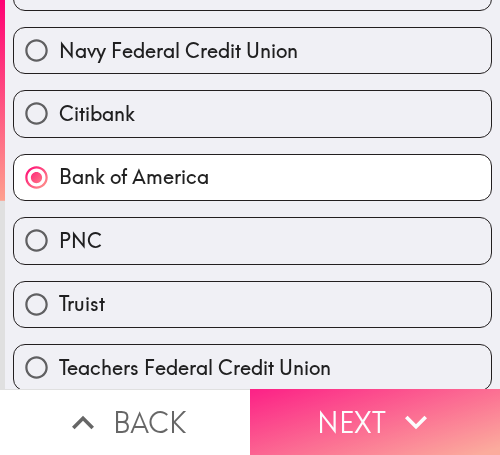 drag, startPoint x: 417, startPoint y: 389, endPoint x: 328, endPoint y: 389, distance: 89 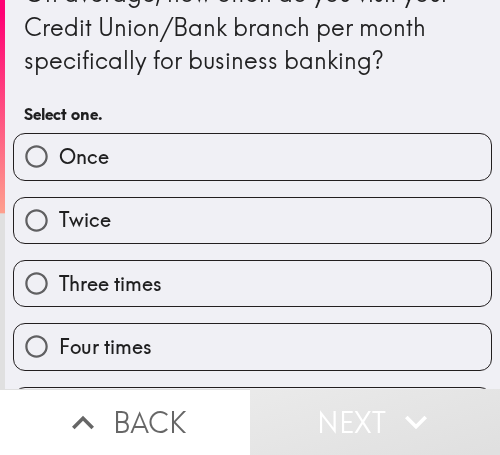 scroll, scrollTop: 0, scrollLeft: 0, axis: both 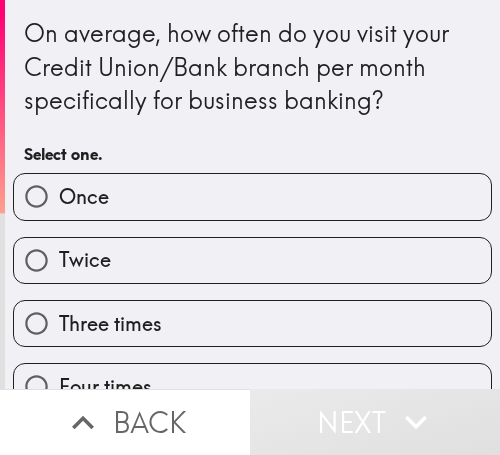 drag, startPoint x: 229, startPoint y: 272, endPoint x: 476, endPoint y: 272, distance: 247 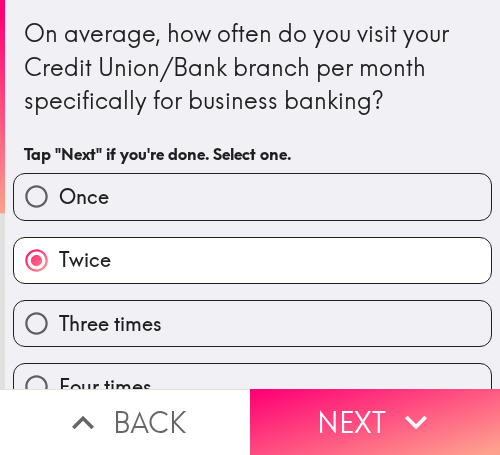 drag, startPoint x: 397, startPoint y: 402, endPoint x: 490, endPoint y: 404, distance: 93.0215 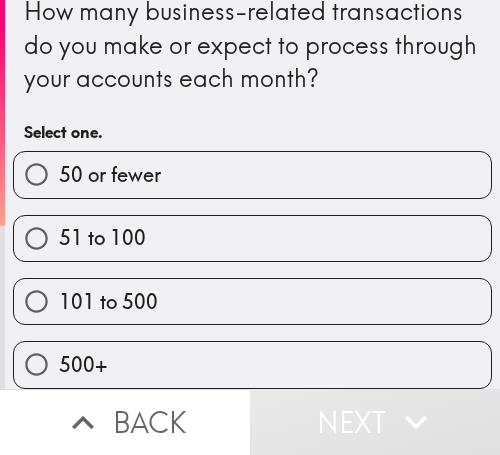 scroll, scrollTop: 39, scrollLeft: 0, axis: vertical 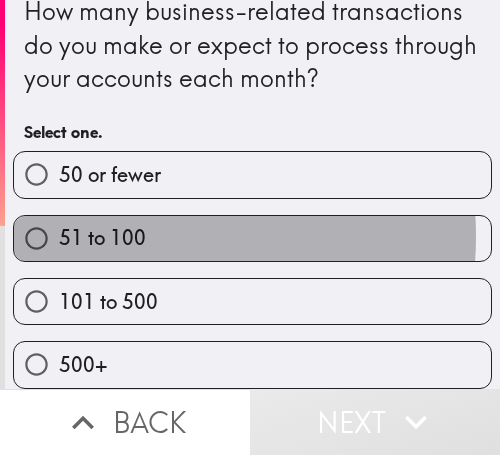 drag, startPoint x: 118, startPoint y: 220, endPoint x: 161, endPoint y: 235, distance: 45.54119 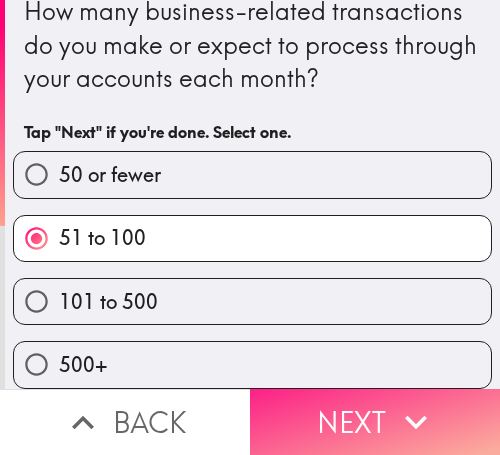 drag, startPoint x: 337, startPoint y: 406, endPoint x: 326, endPoint y: 406, distance: 11 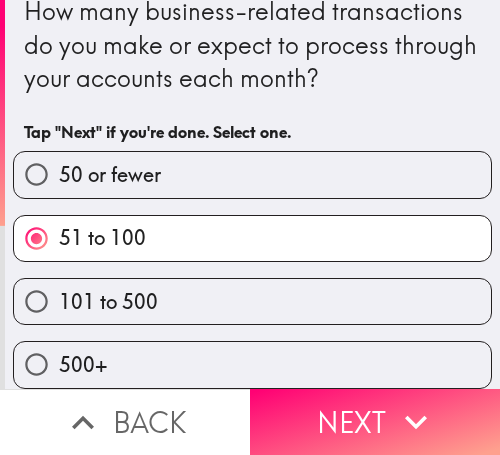 scroll, scrollTop: 0, scrollLeft: 0, axis: both 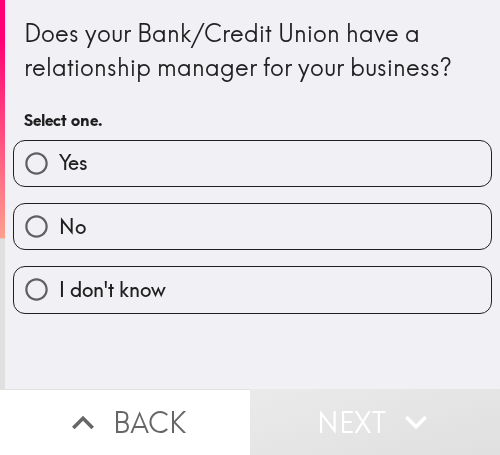 drag, startPoint x: 187, startPoint y: 153, endPoint x: 485, endPoint y: 157, distance: 298.02686 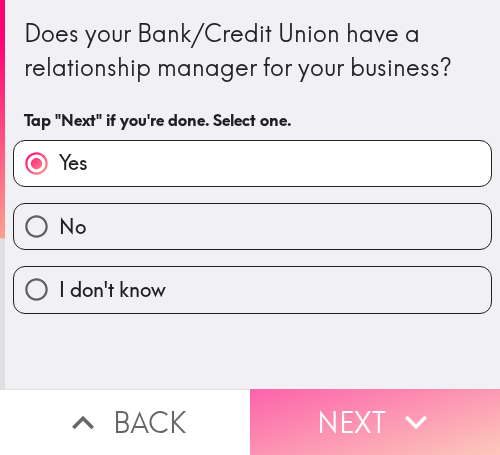 click 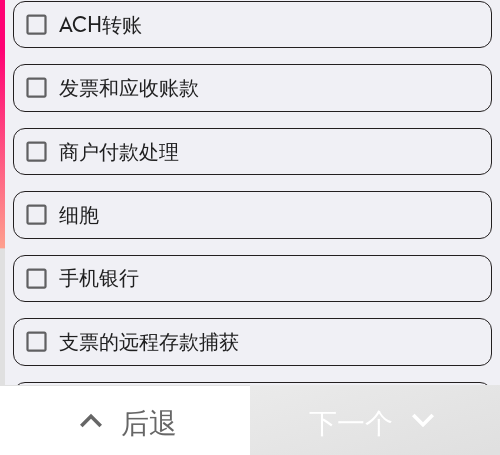scroll, scrollTop: 300, scrollLeft: 0, axis: vertical 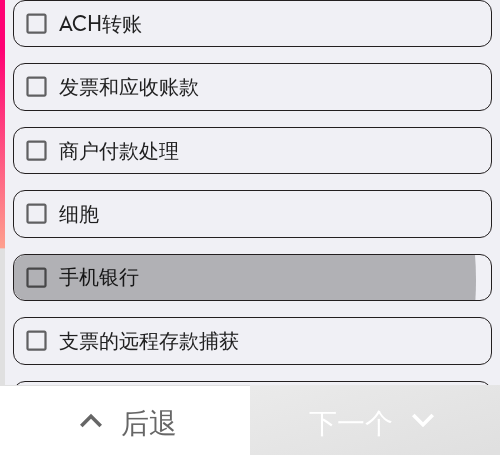 click on "手机银行" at bounding box center [252, 277] 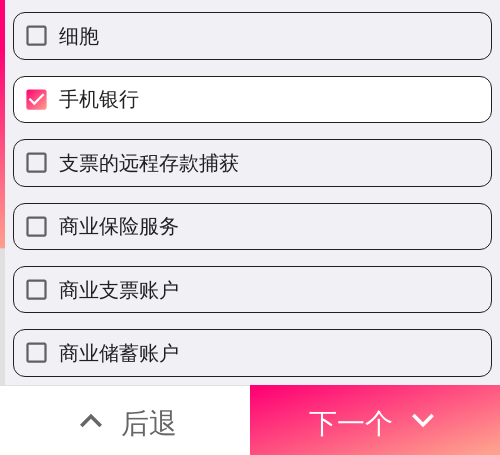 scroll, scrollTop: 500, scrollLeft: 0, axis: vertical 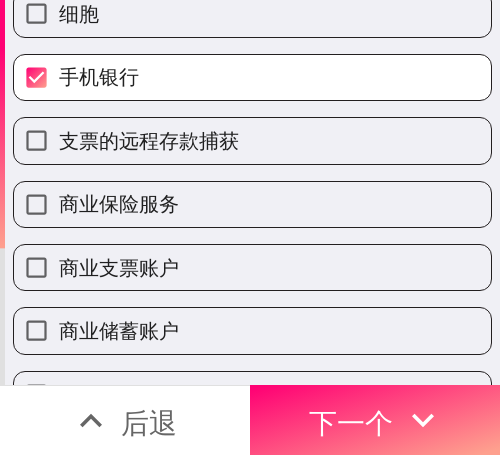 click on "支票的远程存款捕获" at bounding box center [252, 140] 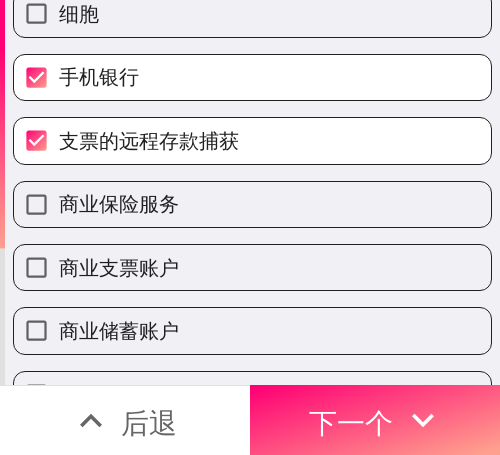 click on "商业保险服务" at bounding box center (252, 204) 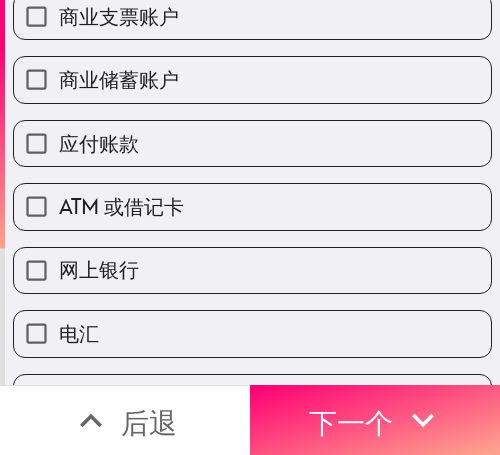 scroll, scrollTop: 804, scrollLeft: 0, axis: vertical 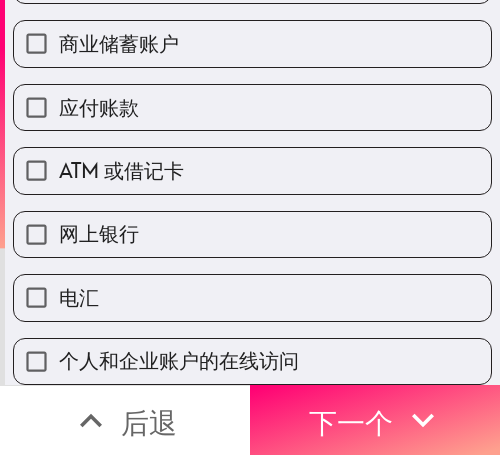 drag, startPoint x: 178, startPoint y: 211, endPoint x: 220, endPoint y: 232, distance: 46.957428 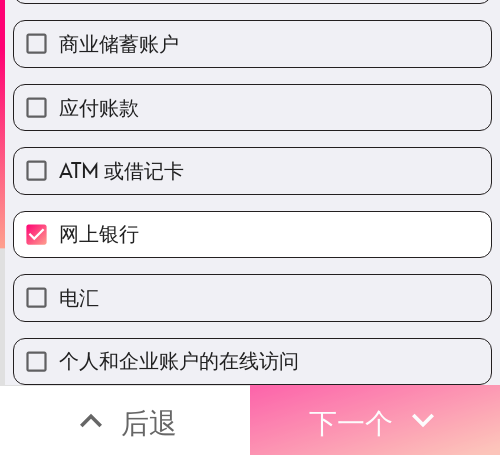click on "下一个" at bounding box center (375, 420) 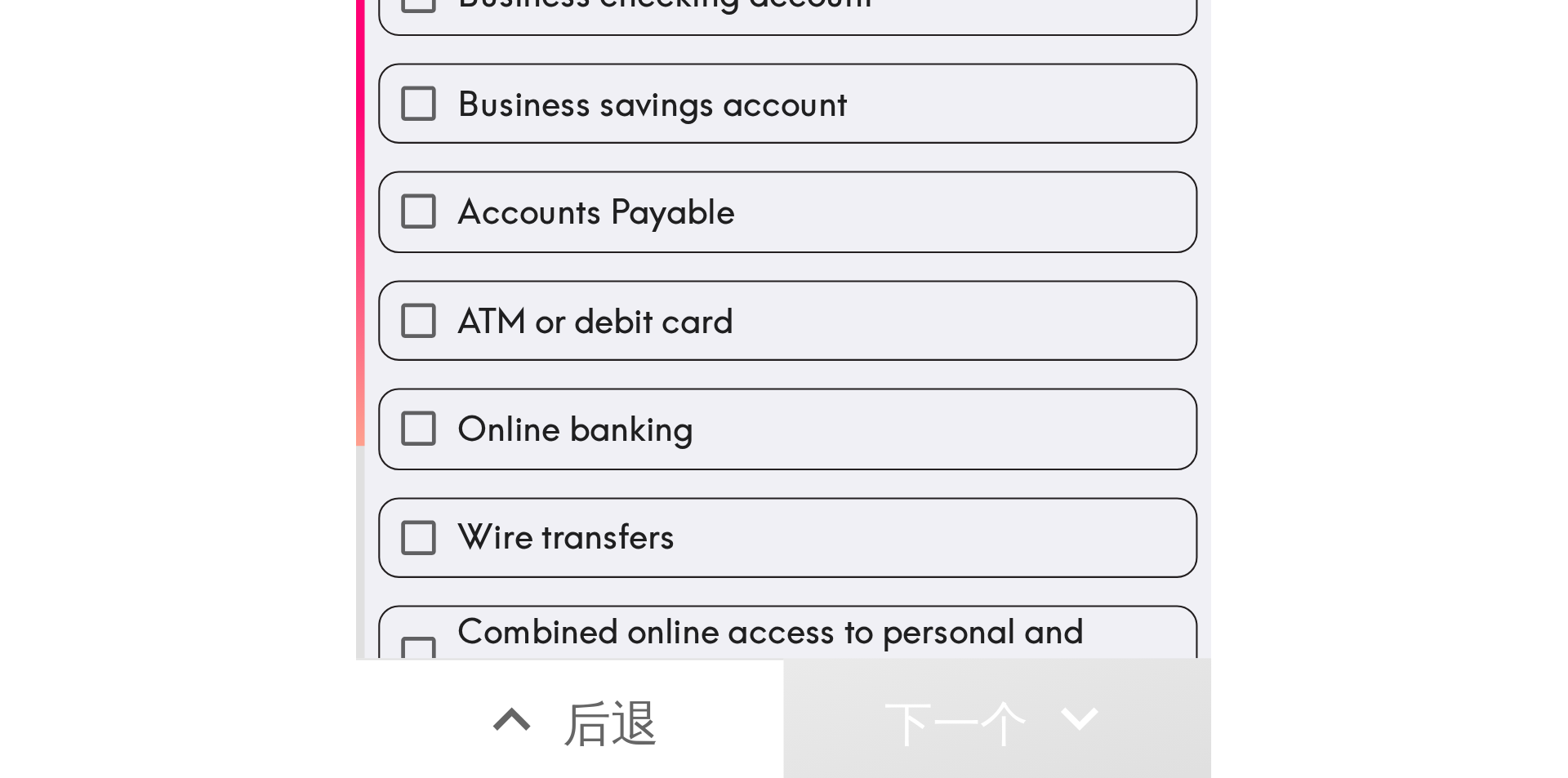 scroll, scrollTop: 601, scrollLeft: 0, axis: vertical 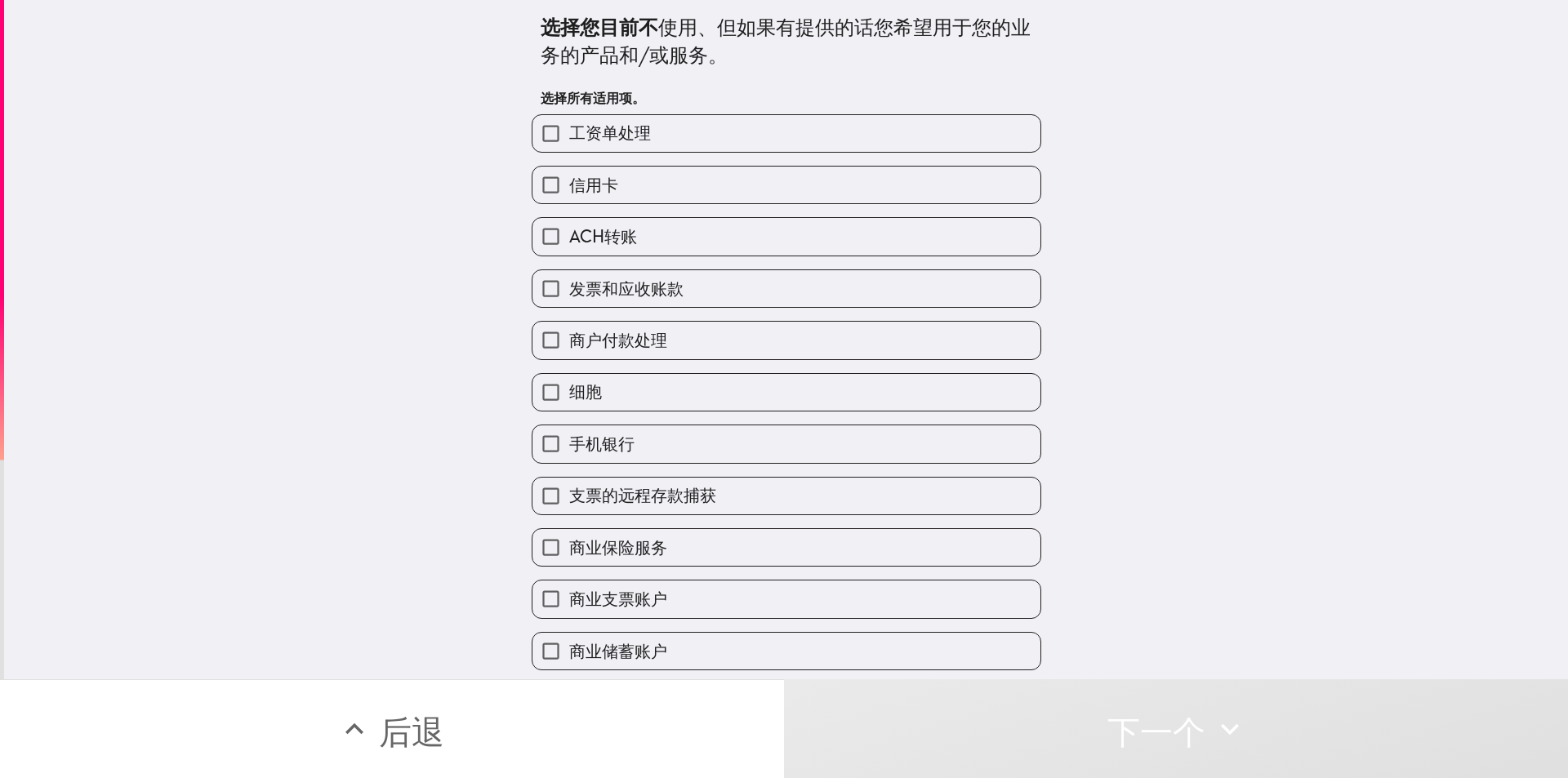 type 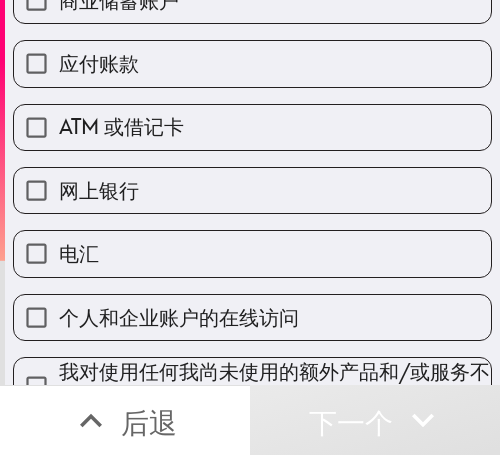 scroll, scrollTop: 800, scrollLeft: 0, axis: vertical 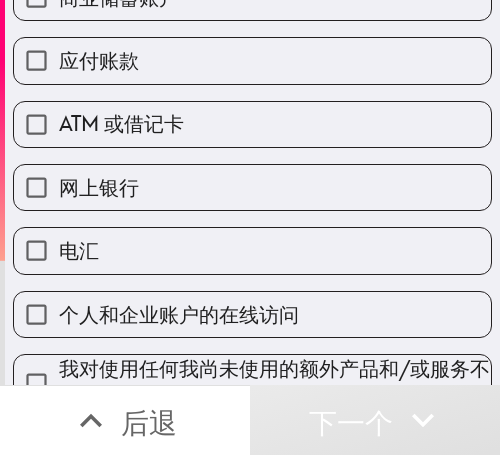 click on "ATM 或借记卡" at bounding box center [121, 124] 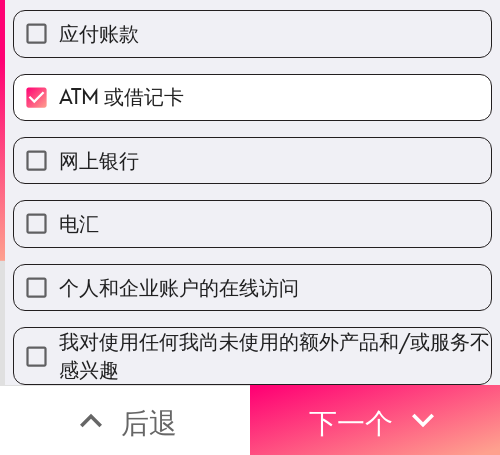 scroll, scrollTop: 844, scrollLeft: 0, axis: vertical 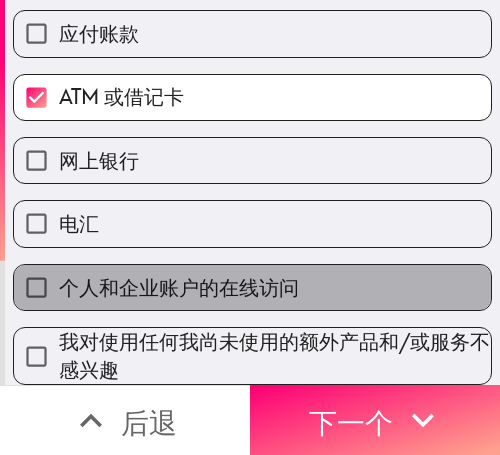 click on "个人和企业账户的在线访问" at bounding box center (179, 287) 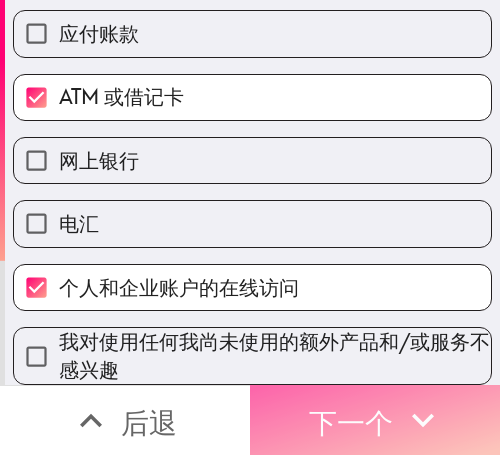 click on "下一个" at bounding box center [351, 422] 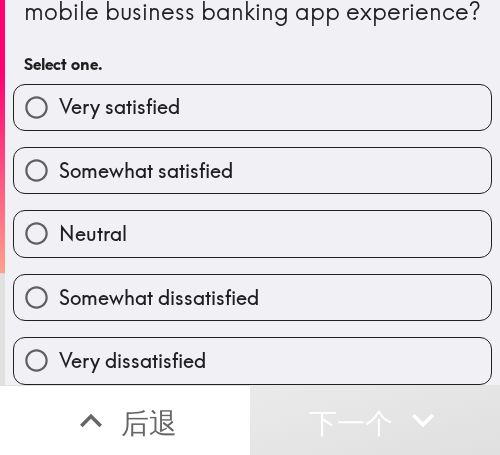 scroll, scrollTop: 106, scrollLeft: 0, axis: vertical 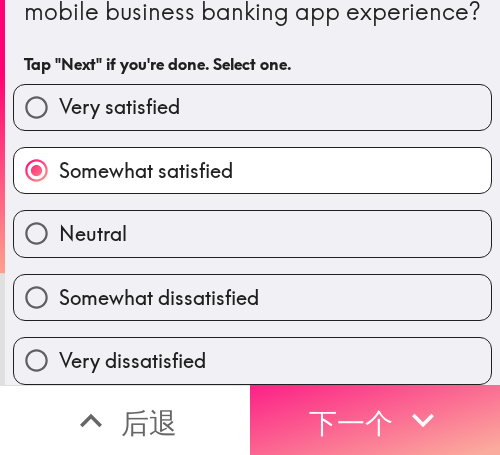 click on "下一个" at bounding box center [375, 420] 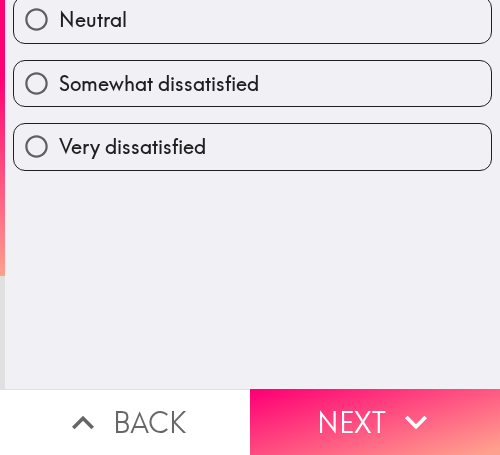 scroll, scrollTop: 0, scrollLeft: 0, axis: both 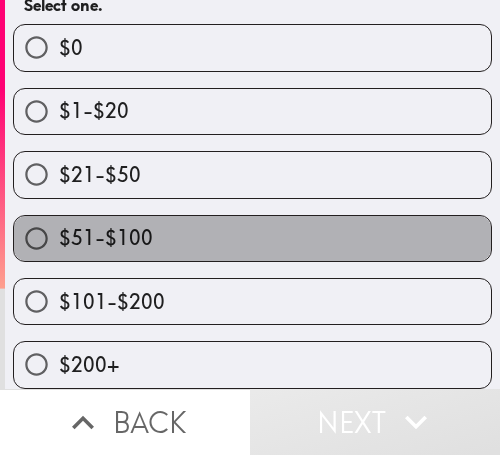 drag, startPoint x: 408, startPoint y: 219, endPoint x: 474, endPoint y: 225, distance: 66.27216 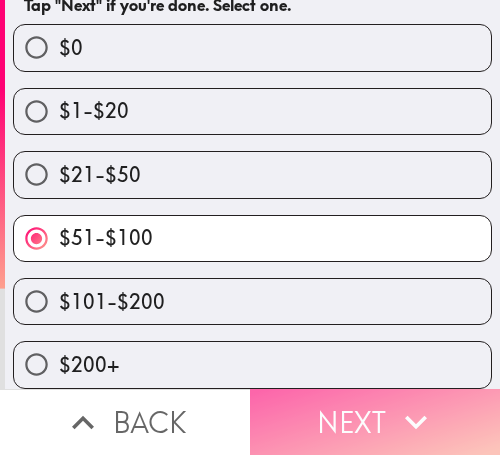 click 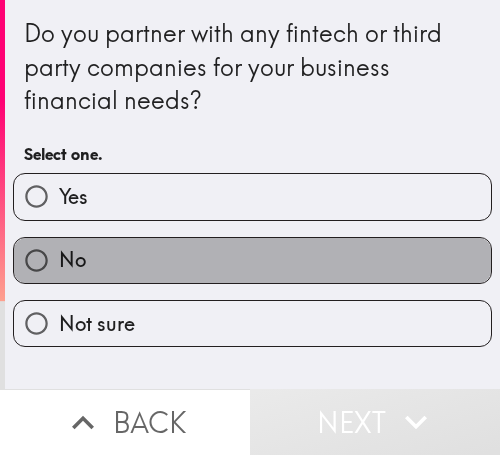 drag, startPoint x: 377, startPoint y: 250, endPoint x: 491, endPoint y: 255, distance: 114.1096 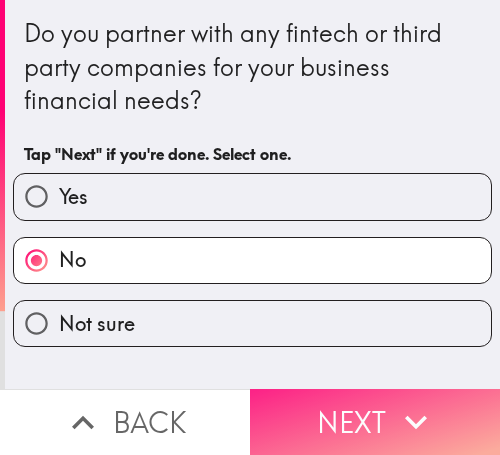 click on "Next" at bounding box center (375, 422) 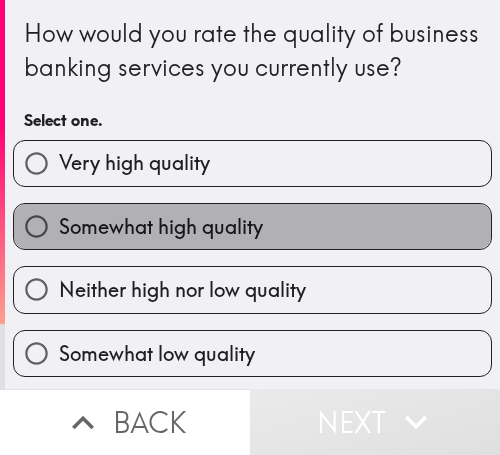 click on "Somewhat high quality" at bounding box center [252, 226] 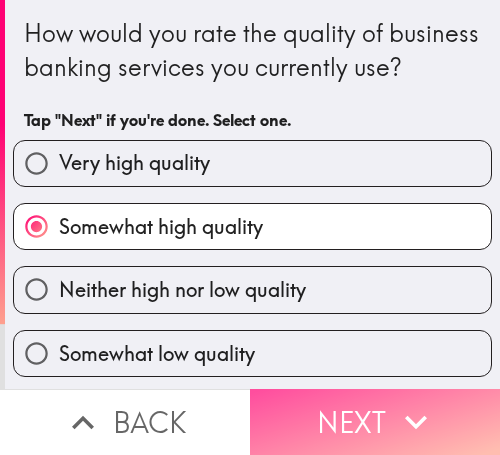 drag, startPoint x: 398, startPoint y: 388, endPoint x: 485, endPoint y: 405, distance: 88.64536 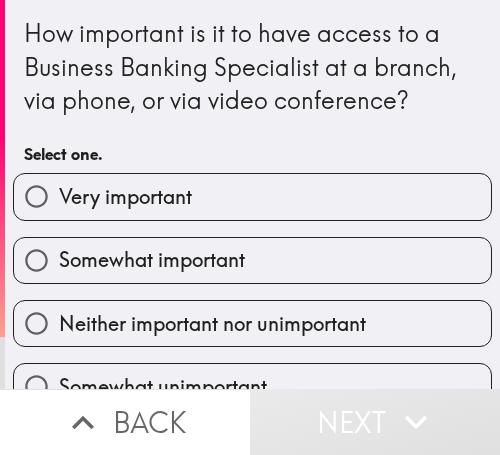 drag, startPoint x: 361, startPoint y: 266, endPoint x: 372, endPoint y: 287, distance: 23.70654 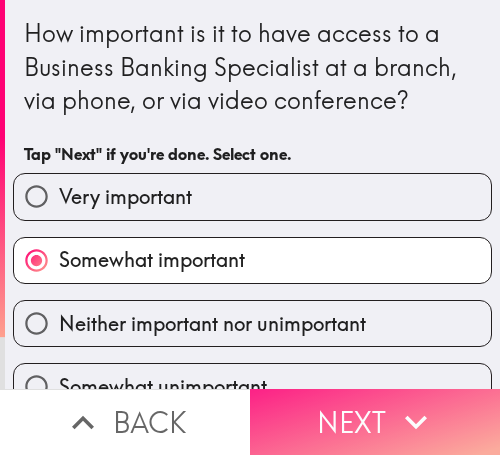 click 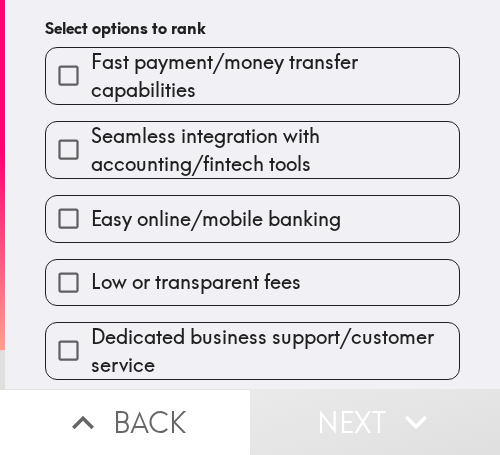scroll, scrollTop: 200, scrollLeft: 0, axis: vertical 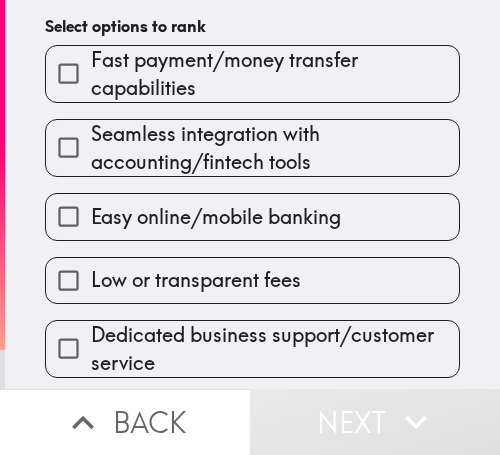 drag, startPoint x: 174, startPoint y: 89, endPoint x: 186, endPoint y: 115, distance: 28.635643 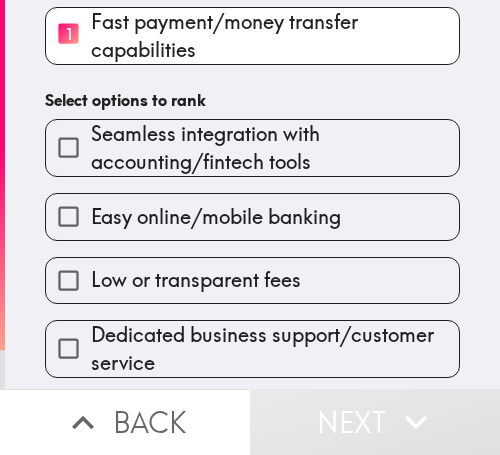 click on "Easy online/mobile banking" at bounding box center [244, 208] 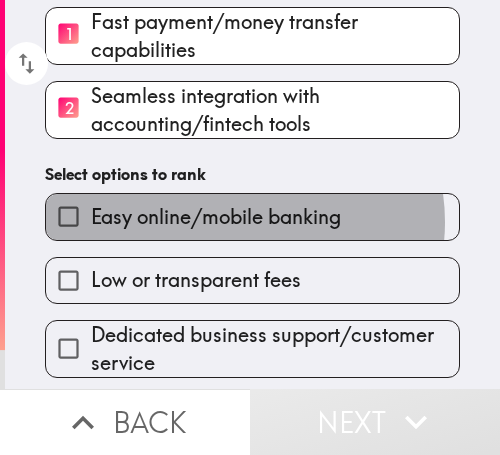 drag, startPoint x: 232, startPoint y: 222, endPoint x: 235, endPoint y: 237, distance: 15.297058 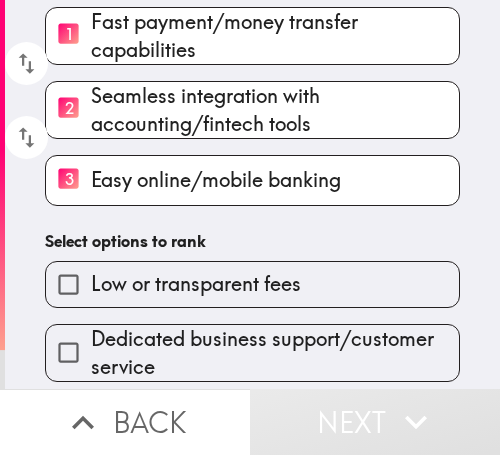 click on "Low or transparent fees" at bounding box center [196, 284] 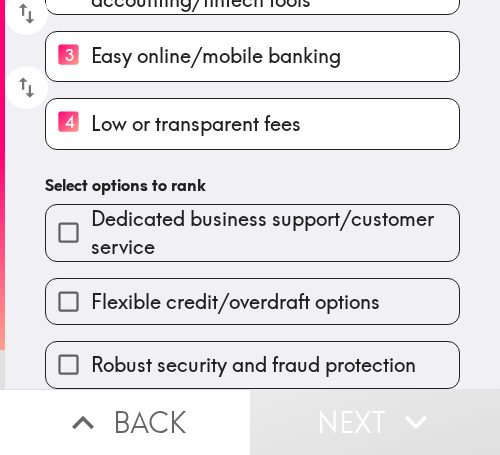 scroll, scrollTop: 341, scrollLeft: 0, axis: vertical 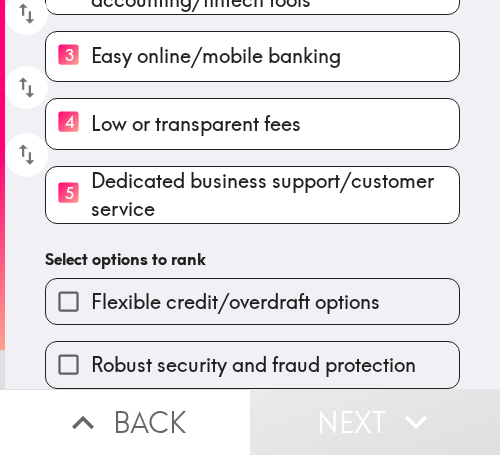 drag, startPoint x: 222, startPoint y: 282, endPoint x: 219, endPoint y: 307, distance: 25.179358 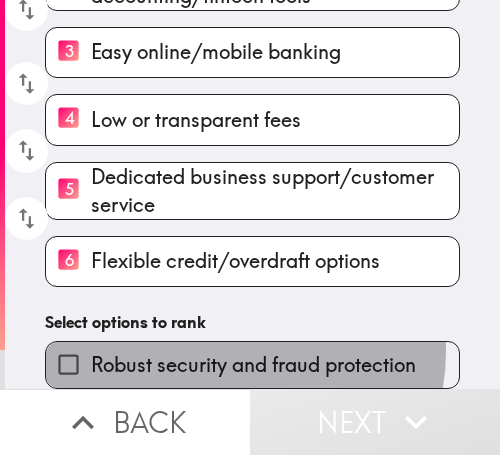 click on "Robust security and fraud protection" at bounding box center (252, 364) 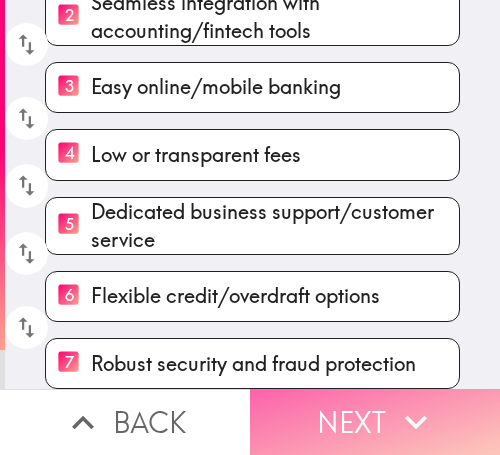 click on "Next" at bounding box center (375, 422) 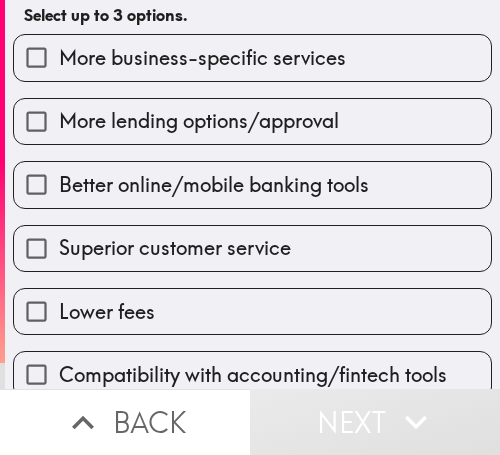 scroll, scrollTop: 194, scrollLeft: 0, axis: vertical 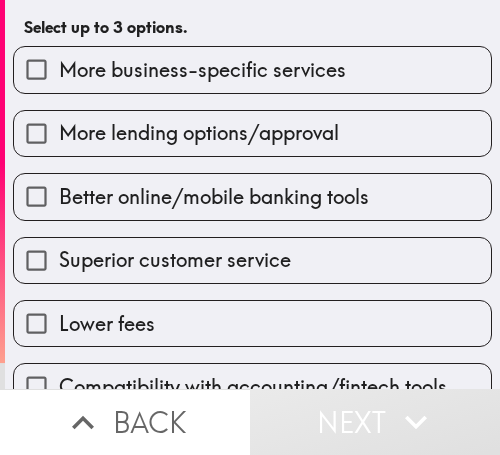 click on "Lower fees" at bounding box center (252, 323) 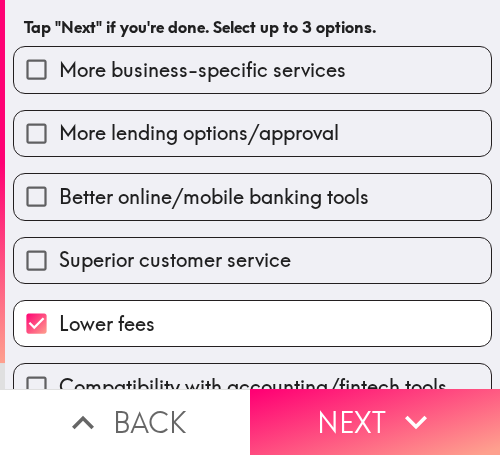 click on "Superior customer service" at bounding box center [175, 260] 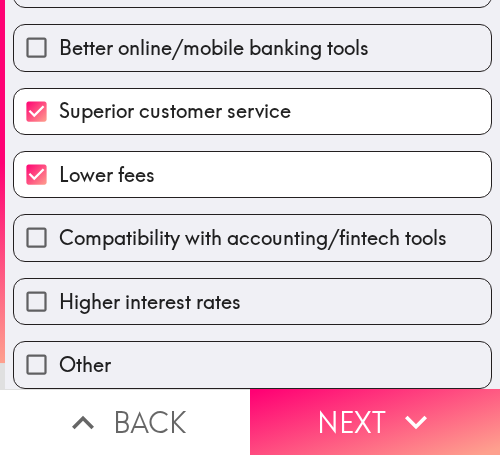 scroll, scrollTop: 360, scrollLeft: 0, axis: vertical 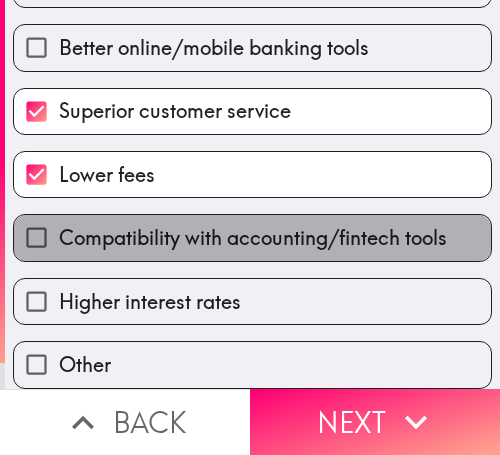 click on "Compatibility with accounting/fintech tools" at bounding box center [253, 238] 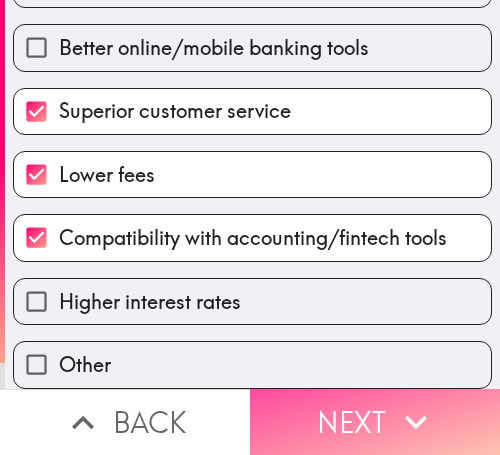 drag, startPoint x: 376, startPoint y: 391, endPoint x: 419, endPoint y: 401, distance: 44.14748 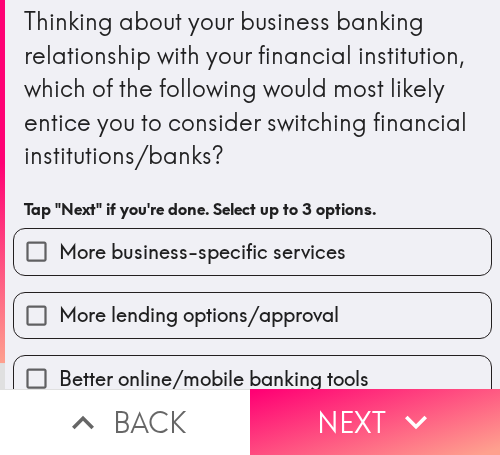 scroll, scrollTop: 0, scrollLeft: 0, axis: both 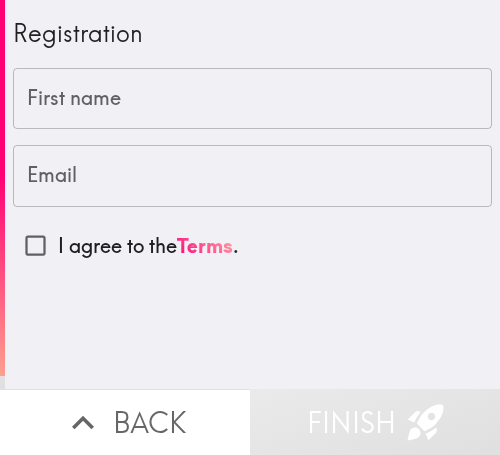 click on "First name" at bounding box center [252, 99] 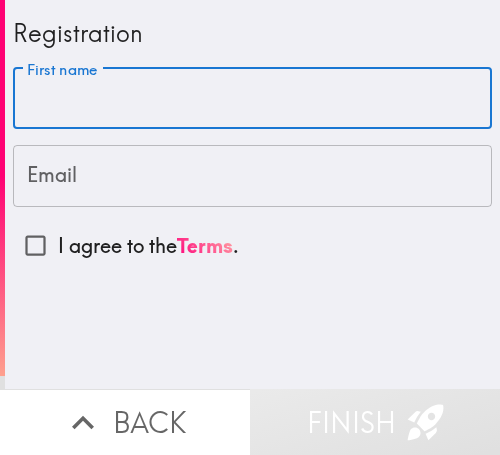 paste on "[FIRST]" 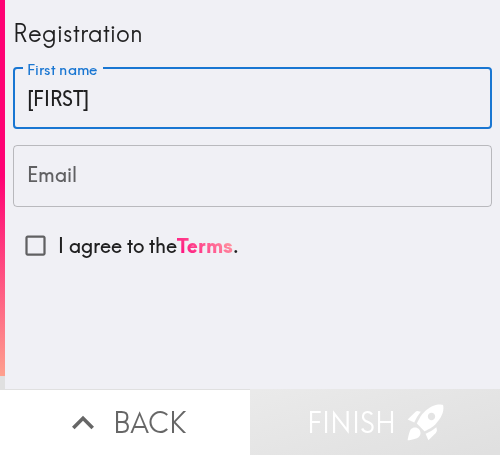 type on "[FIRST]" 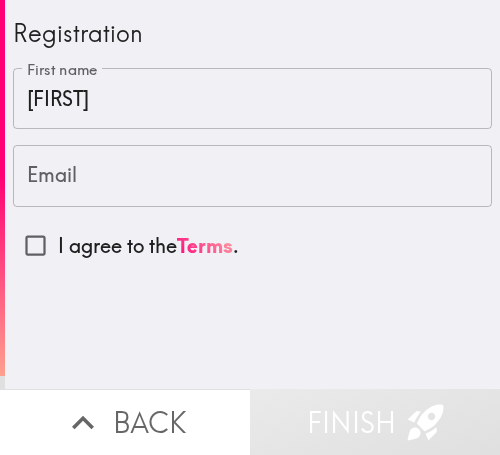 click on "Email" at bounding box center (252, 176) 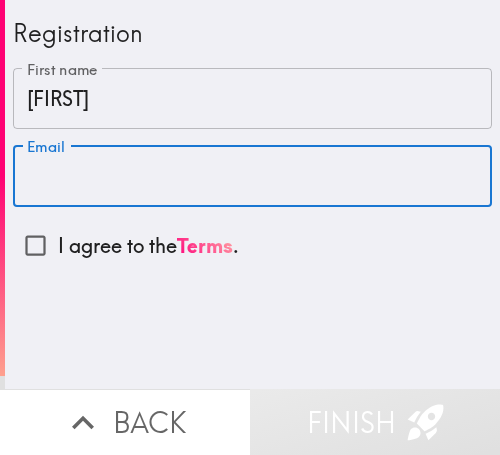 paste on "[EMAIL]" 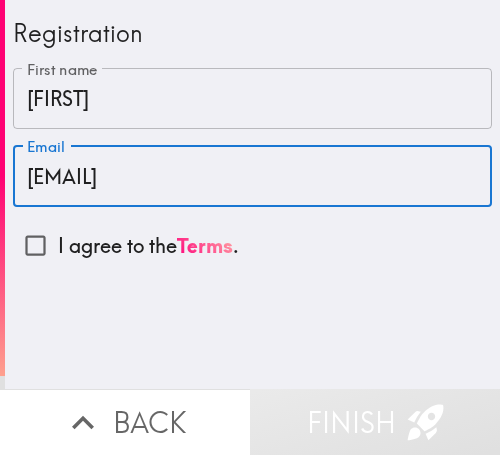type on "[EMAIL]" 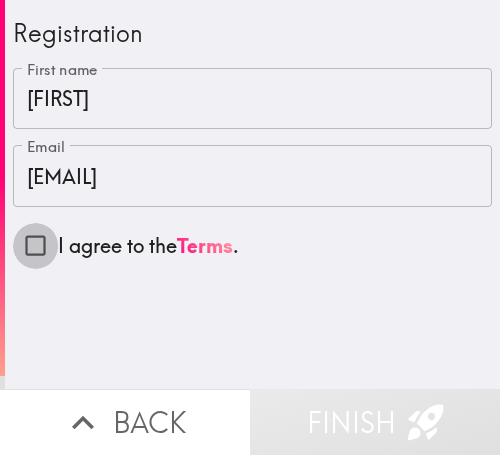 click on "I agree to the  Terms ." at bounding box center (35, 245) 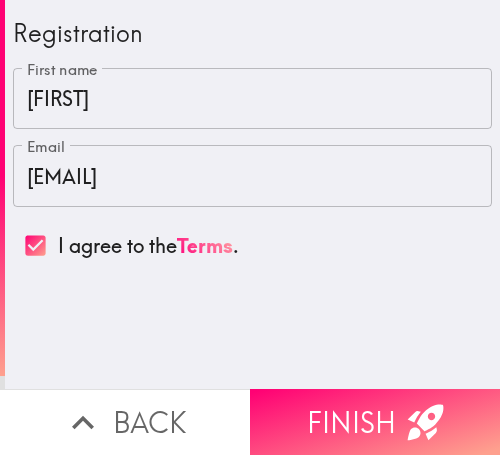drag, startPoint x: 307, startPoint y: 387, endPoint x: 315, endPoint y: 379, distance: 11.313708 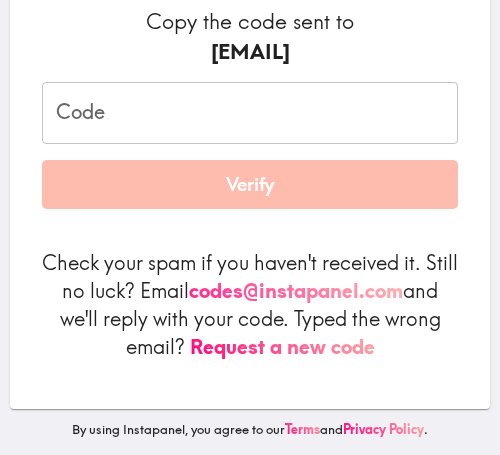 scroll, scrollTop: 315, scrollLeft: 0, axis: vertical 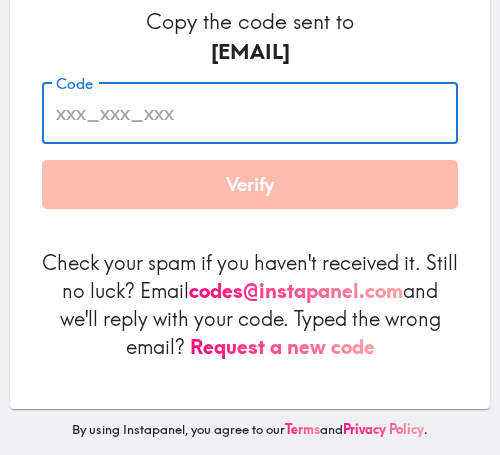 click on "Code" at bounding box center (250, 113) 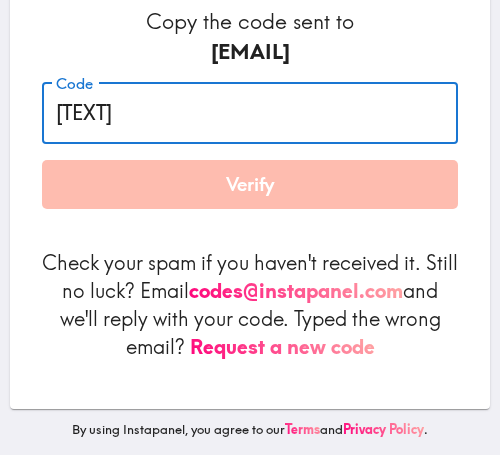 type on "[TEXT]" 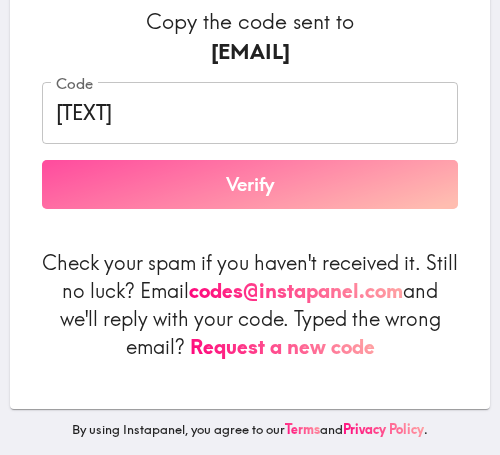 click on "Verify" at bounding box center [250, 185] 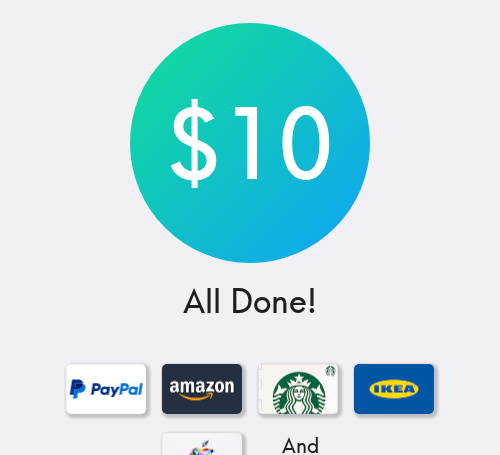 scroll, scrollTop: 69, scrollLeft: 0, axis: vertical 